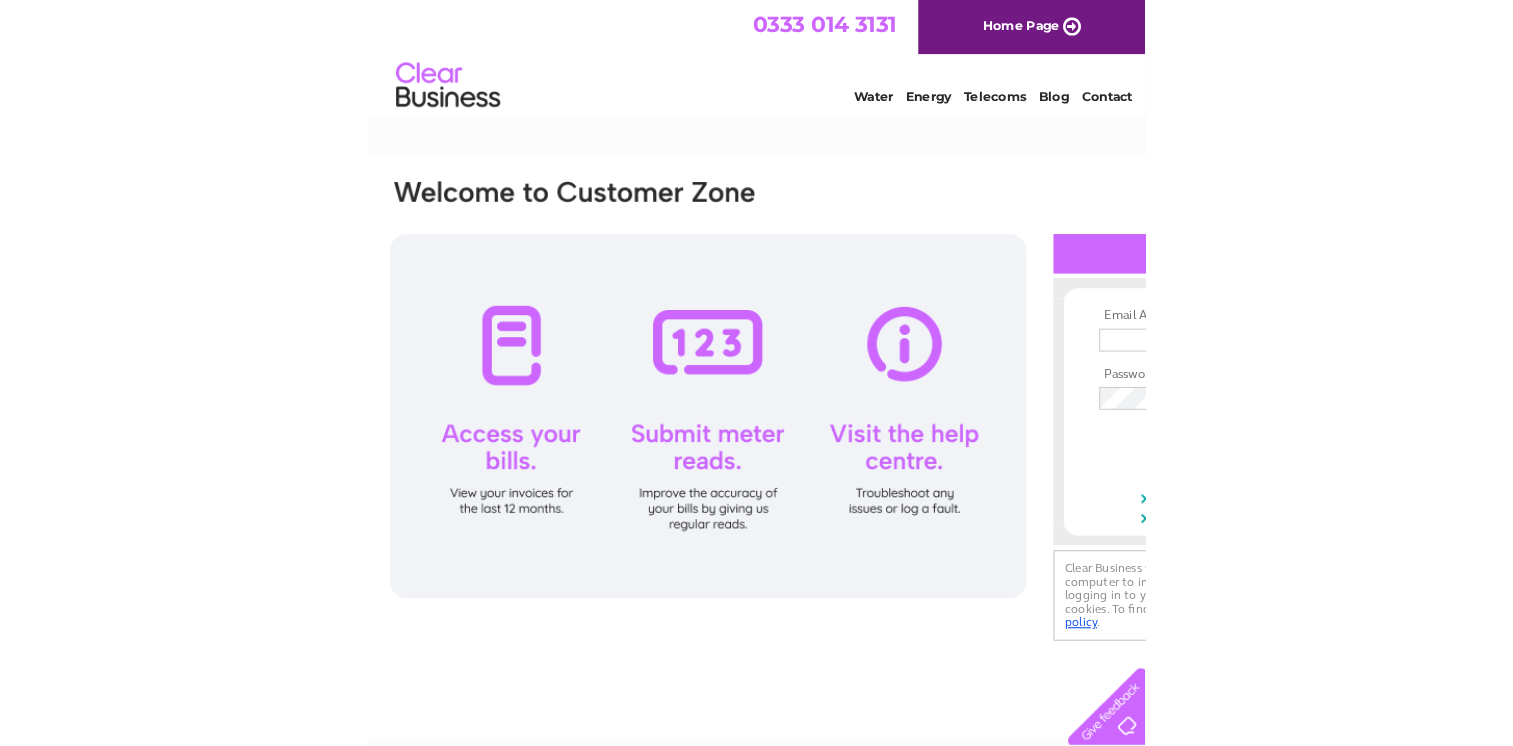 scroll, scrollTop: 0, scrollLeft: 0, axis: both 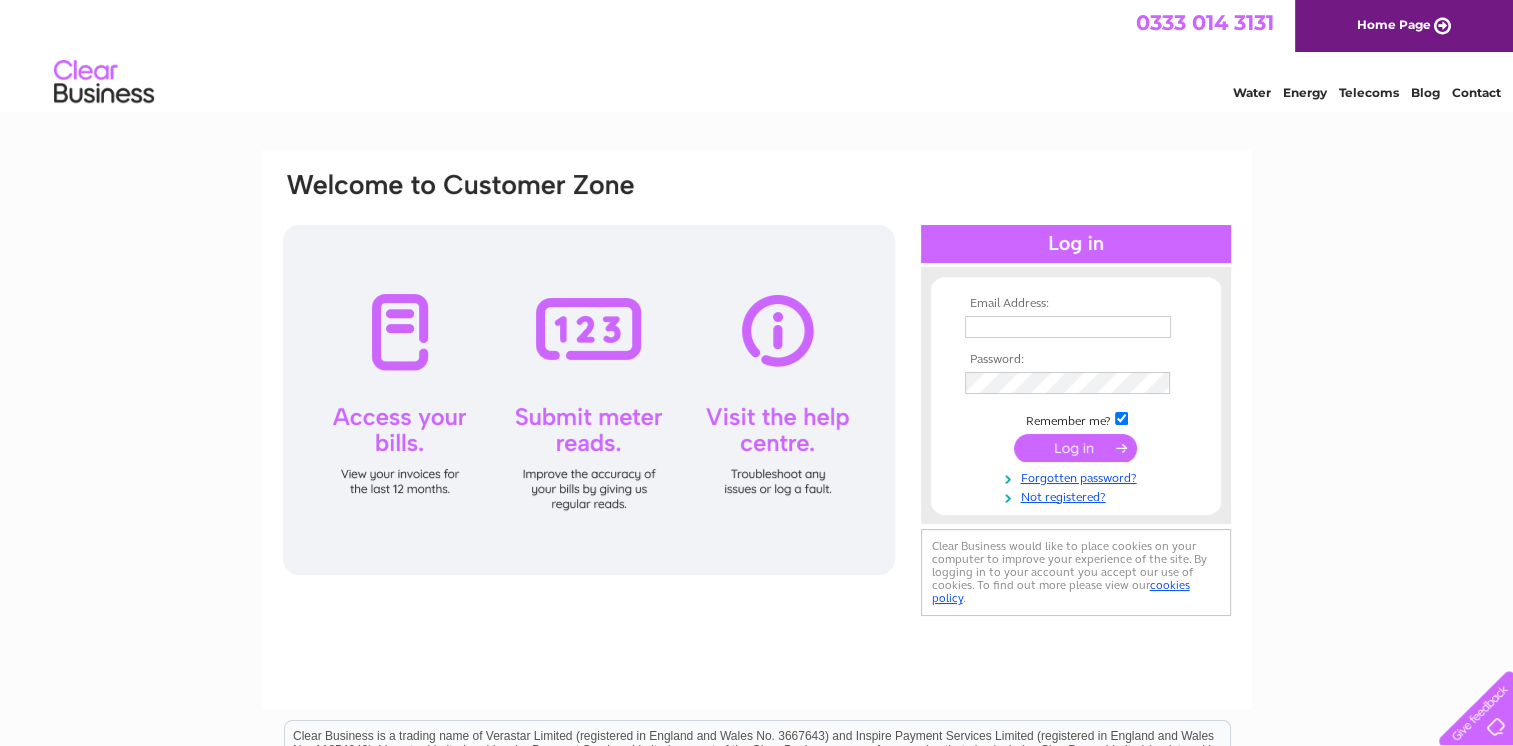 type on "quickshifttyres@hotmail.com" 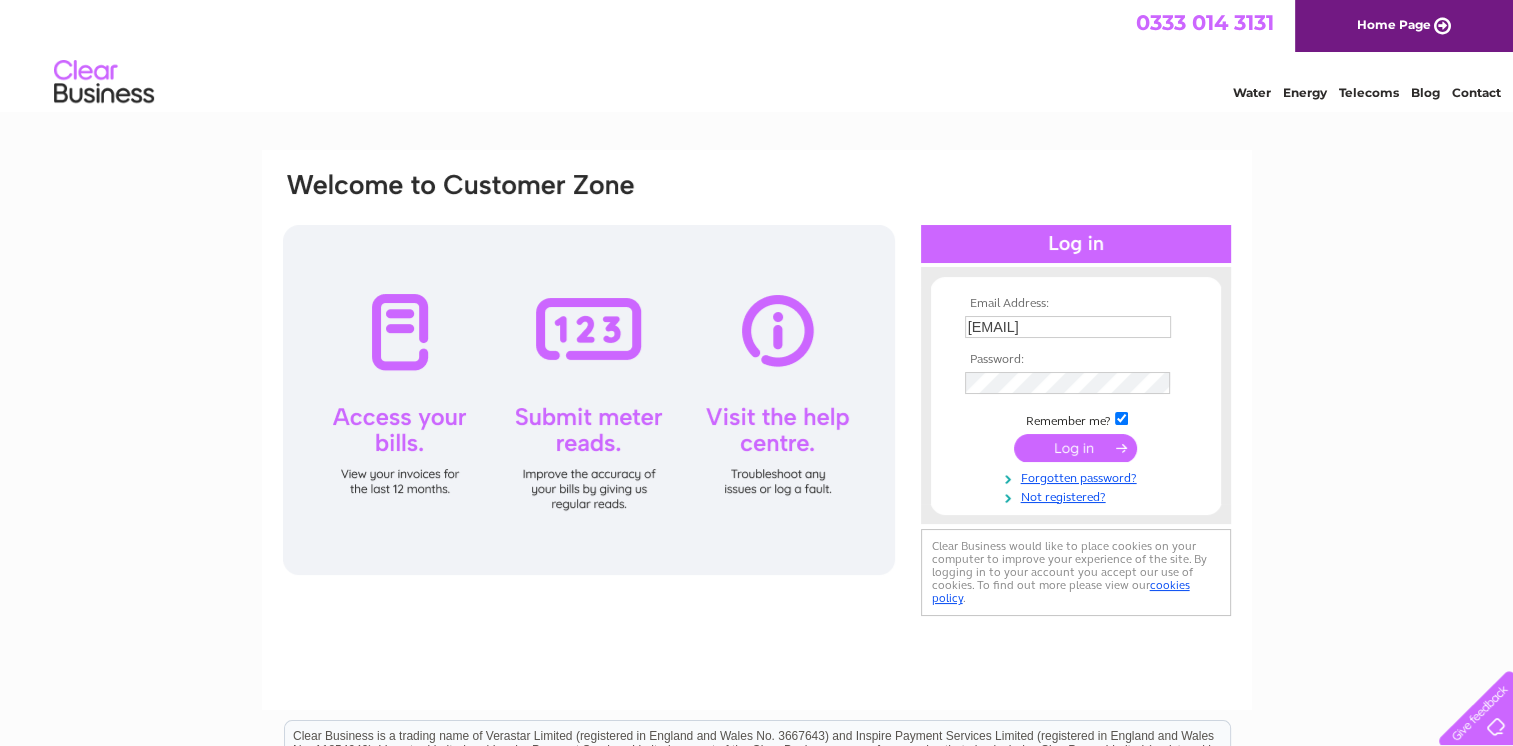 click at bounding box center (1075, 448) 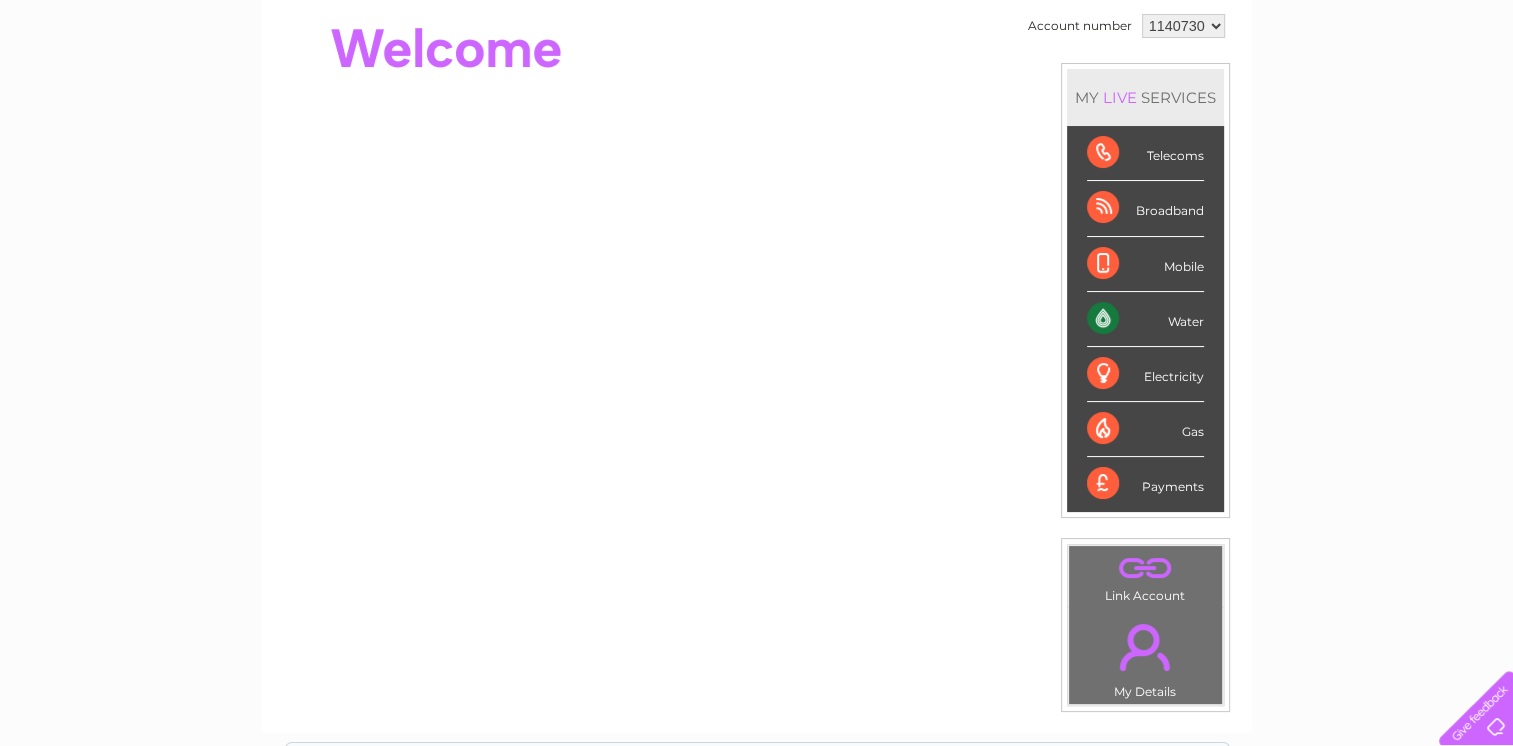 scroll, scrollTop: 0, scrollLeft: 0, axis: both 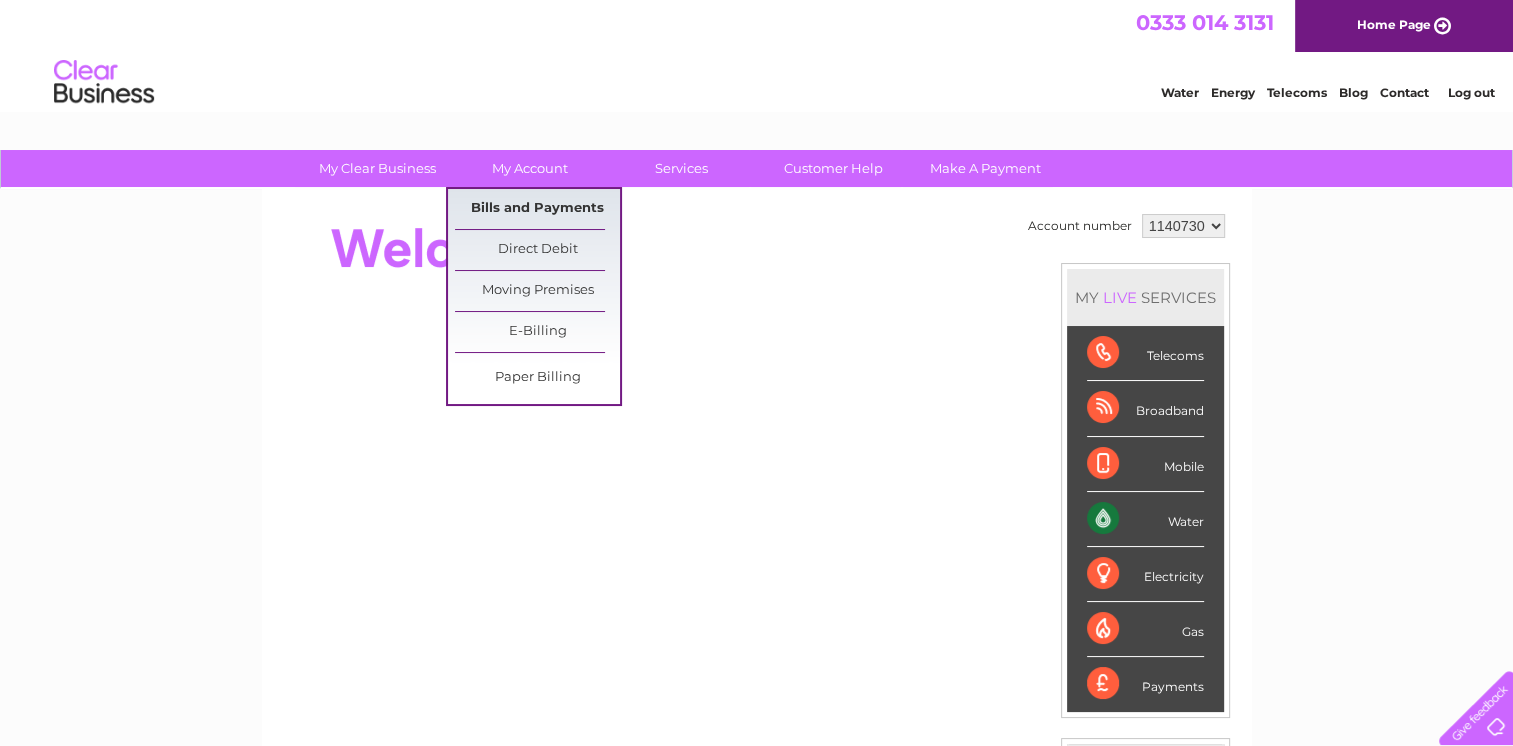 click on "Bills and Payments" at bounding box center [537, 209] 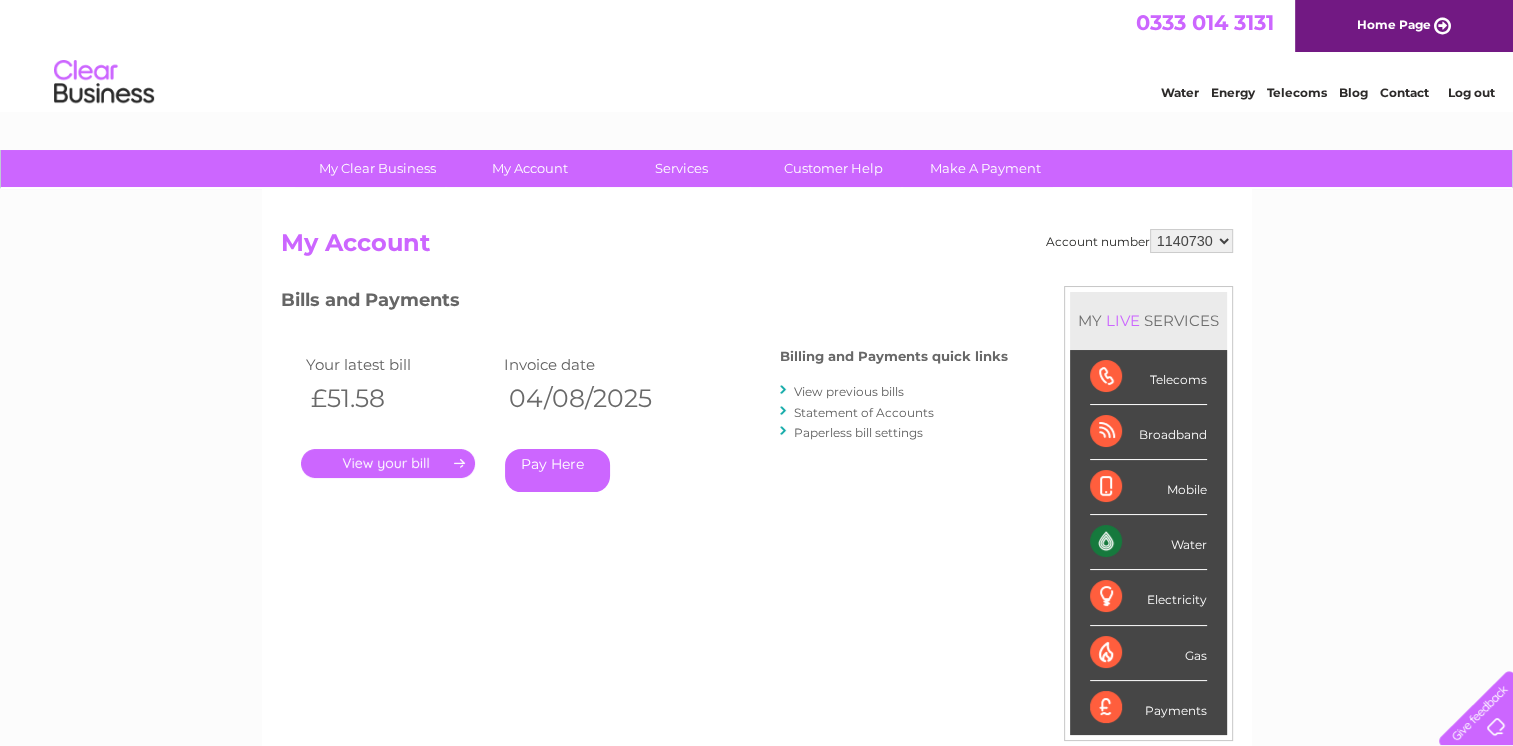 scroll, scrollTop: 0, scrollLeft: 0, axis: both 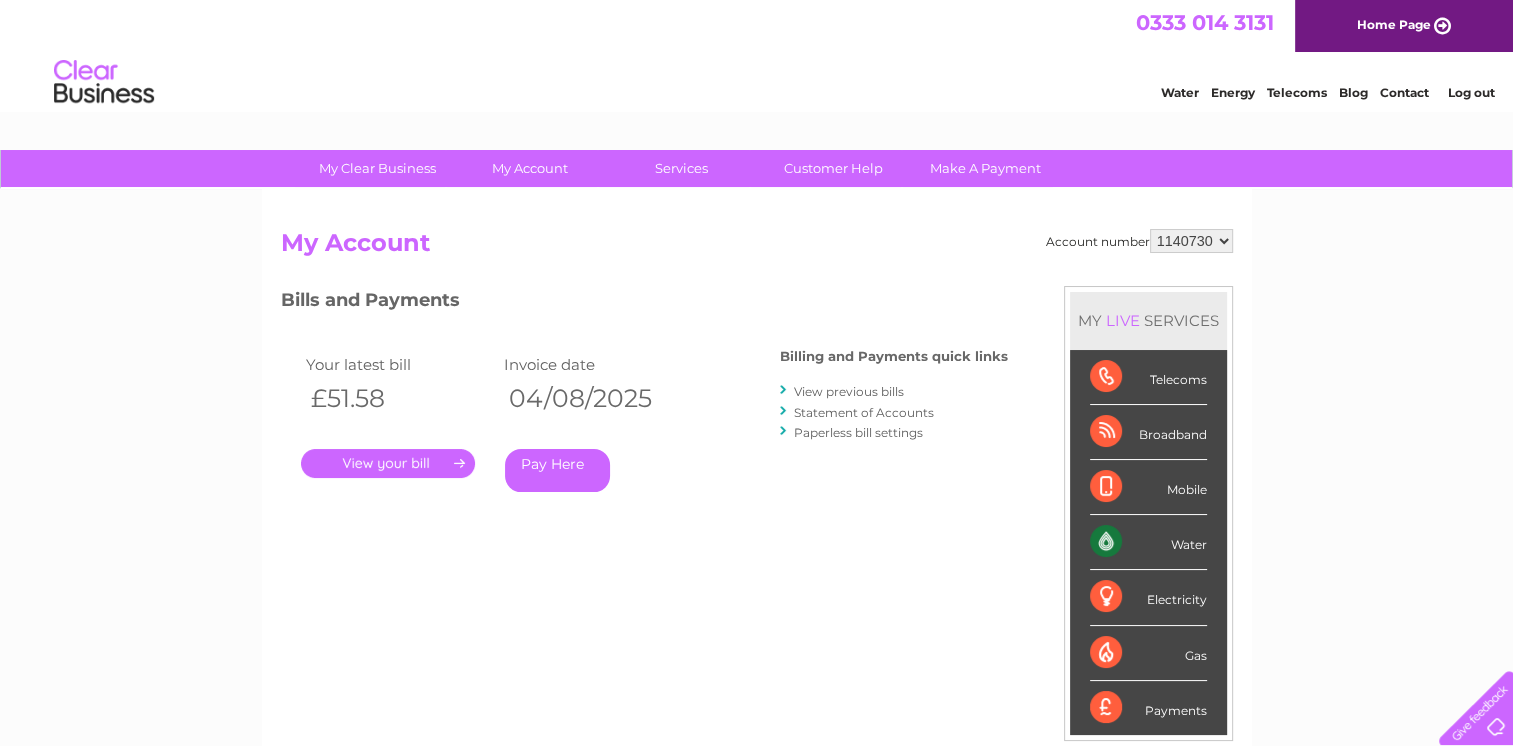 click on "." at bounding box center (388, 463) 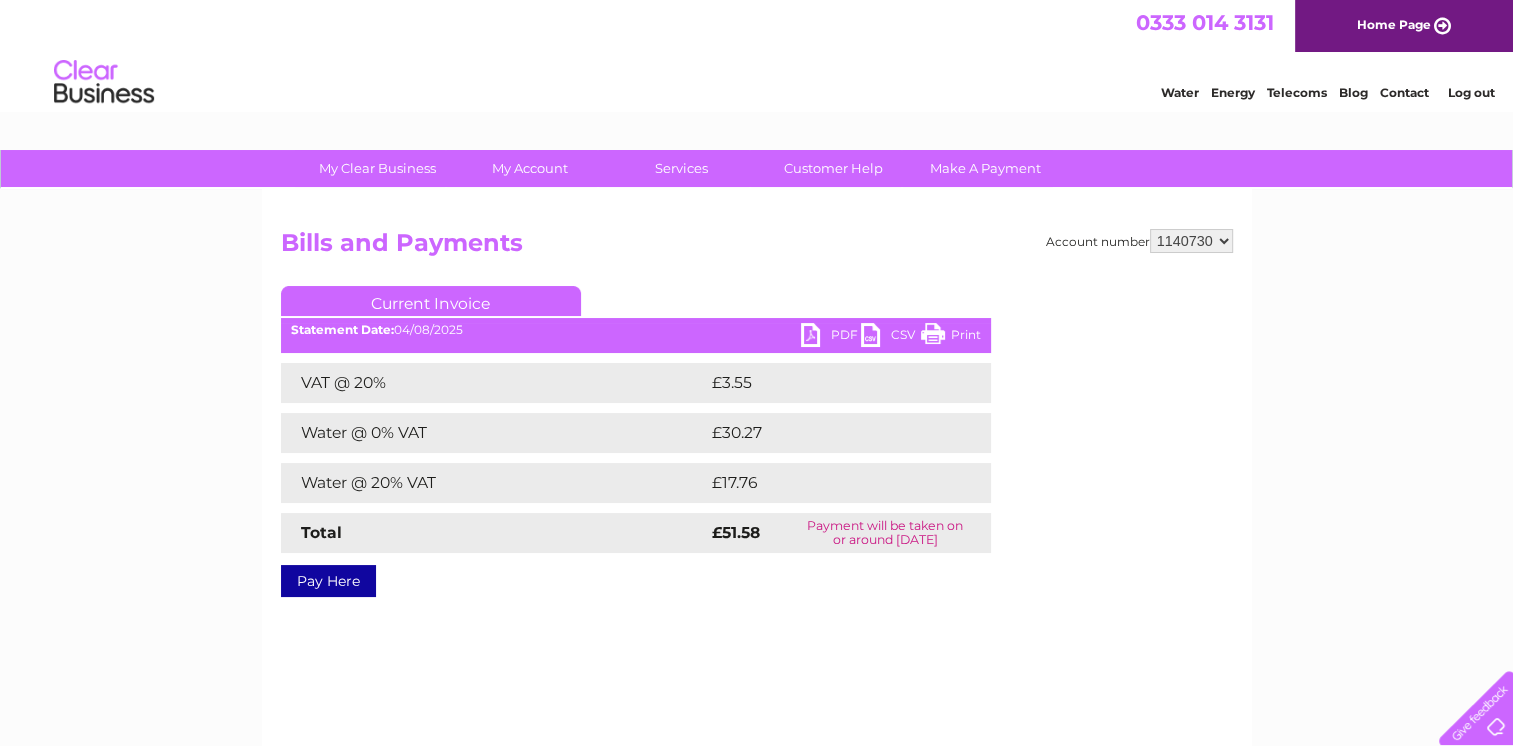 scroll, scrollTop: 0, scrollLeft: 0, axis: both 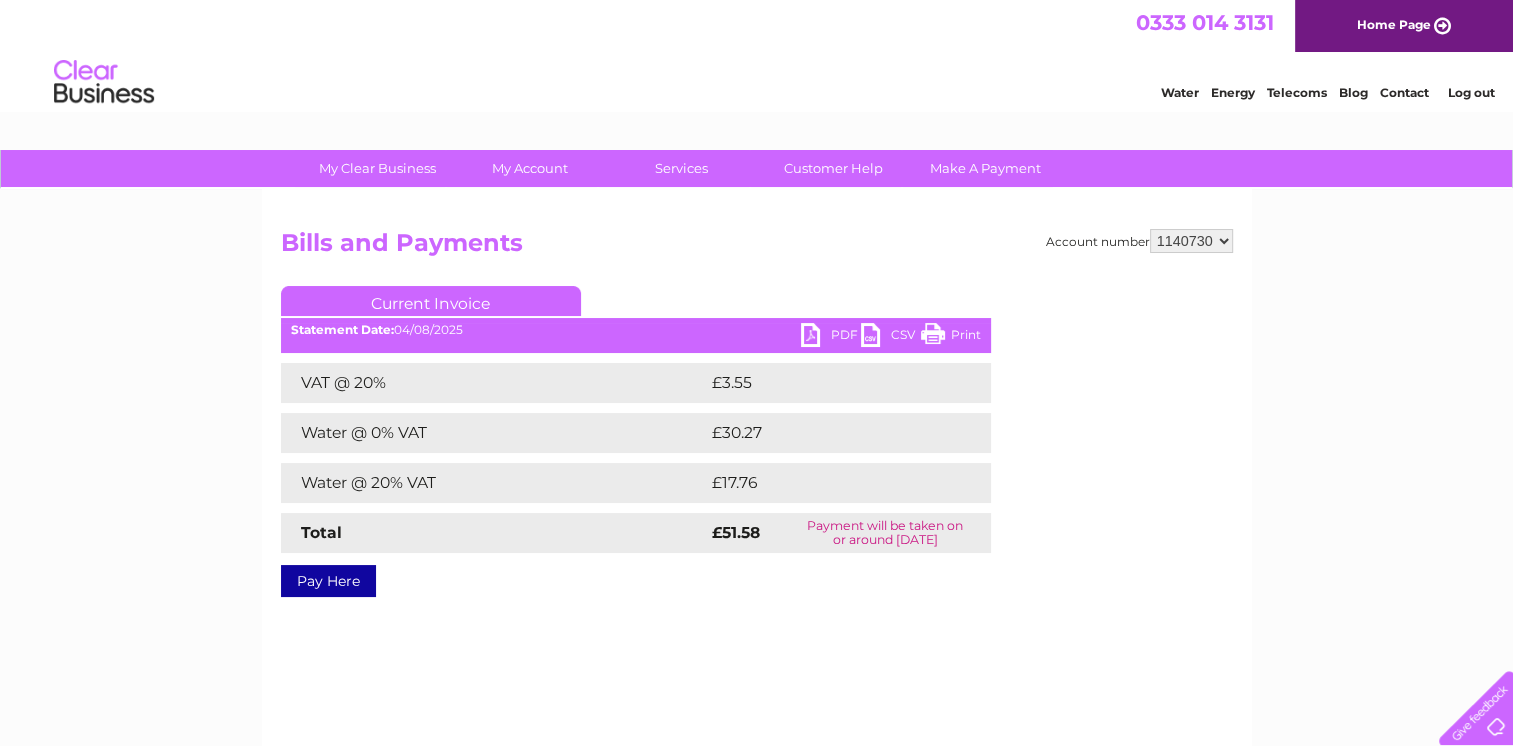 click on "PDF" at bounding box center [831, 337] 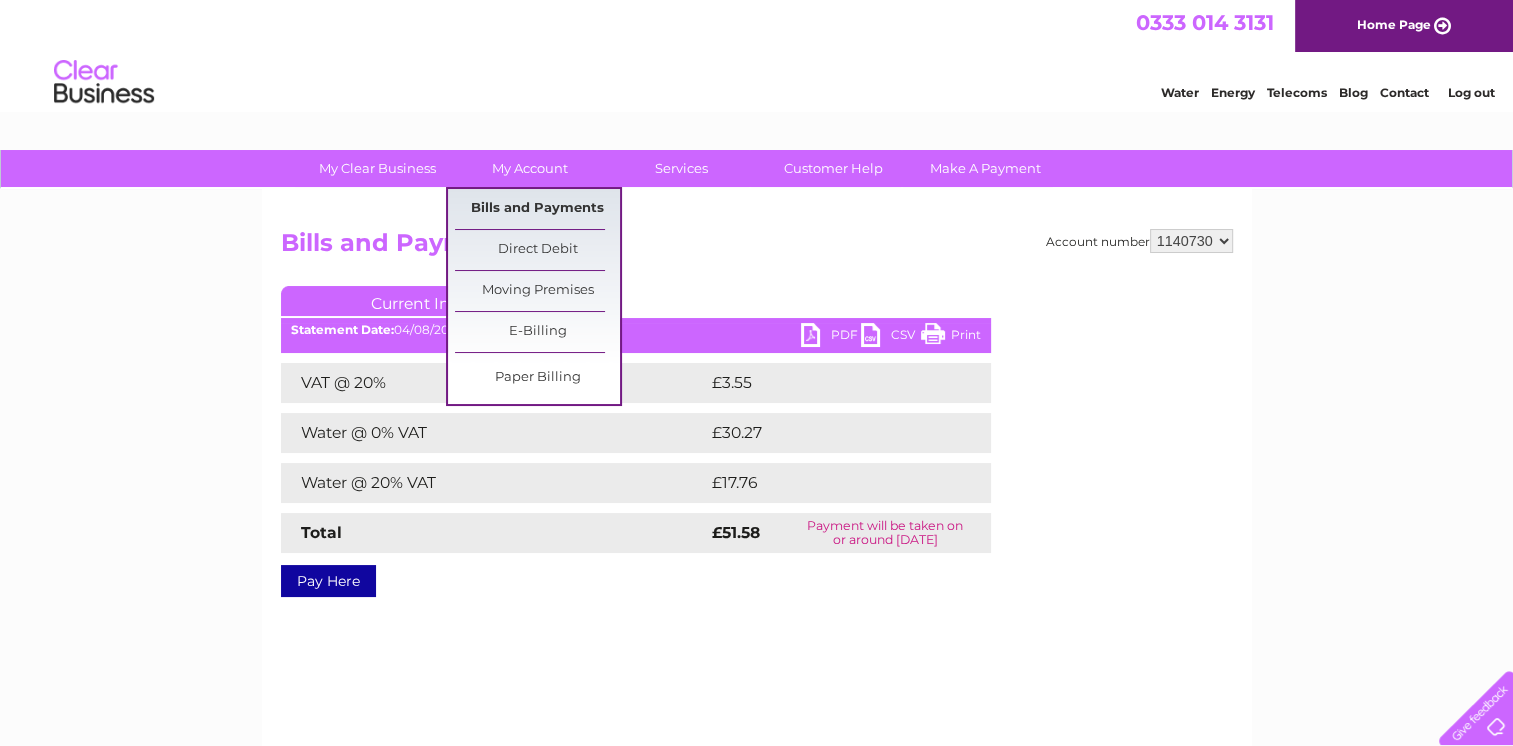 click on "Bills and Payments" at bounding box center (537, 209) 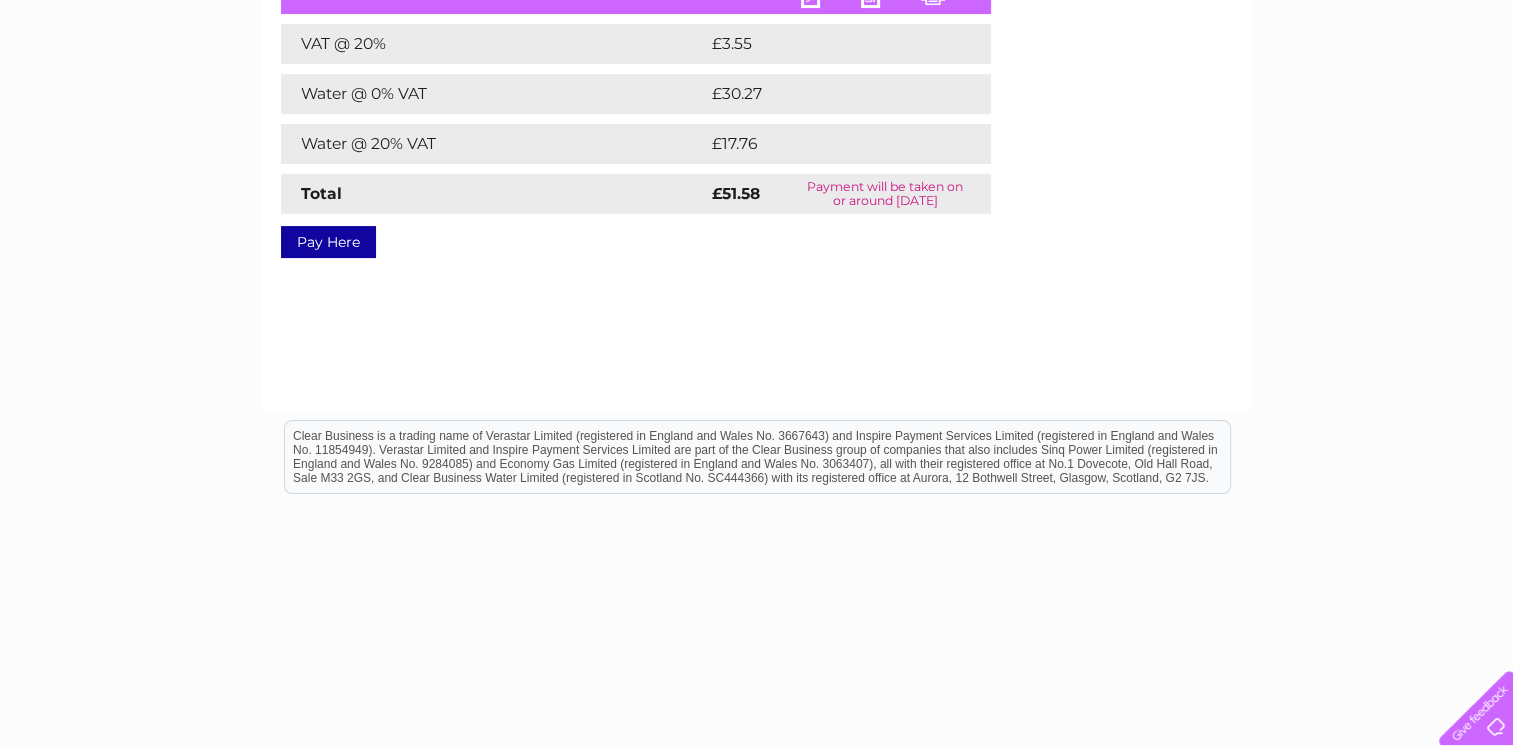 scroll, scrollTop: 359, scrollLeft: 0, axis: vertical 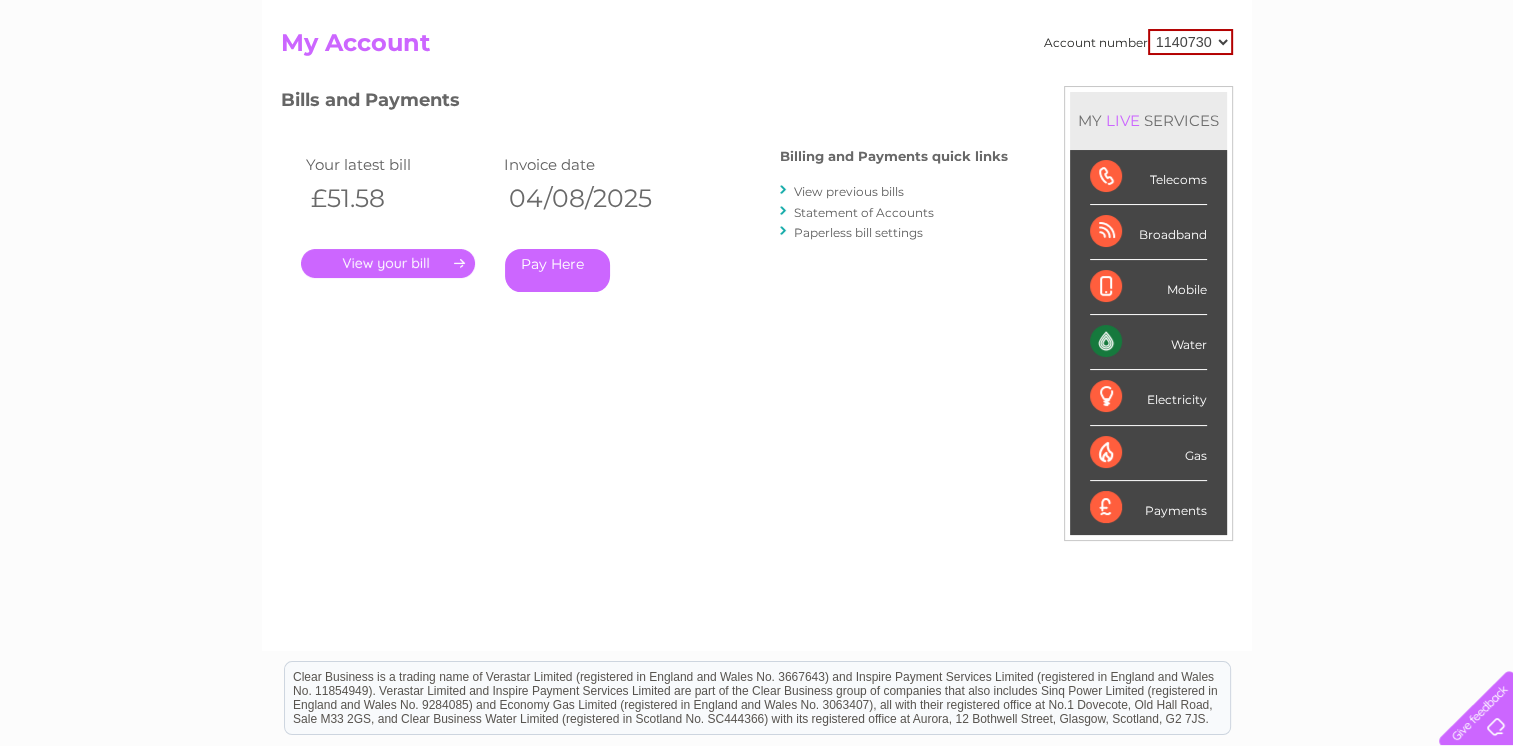 click on "View previous bills" at bounding box center [849, 191] 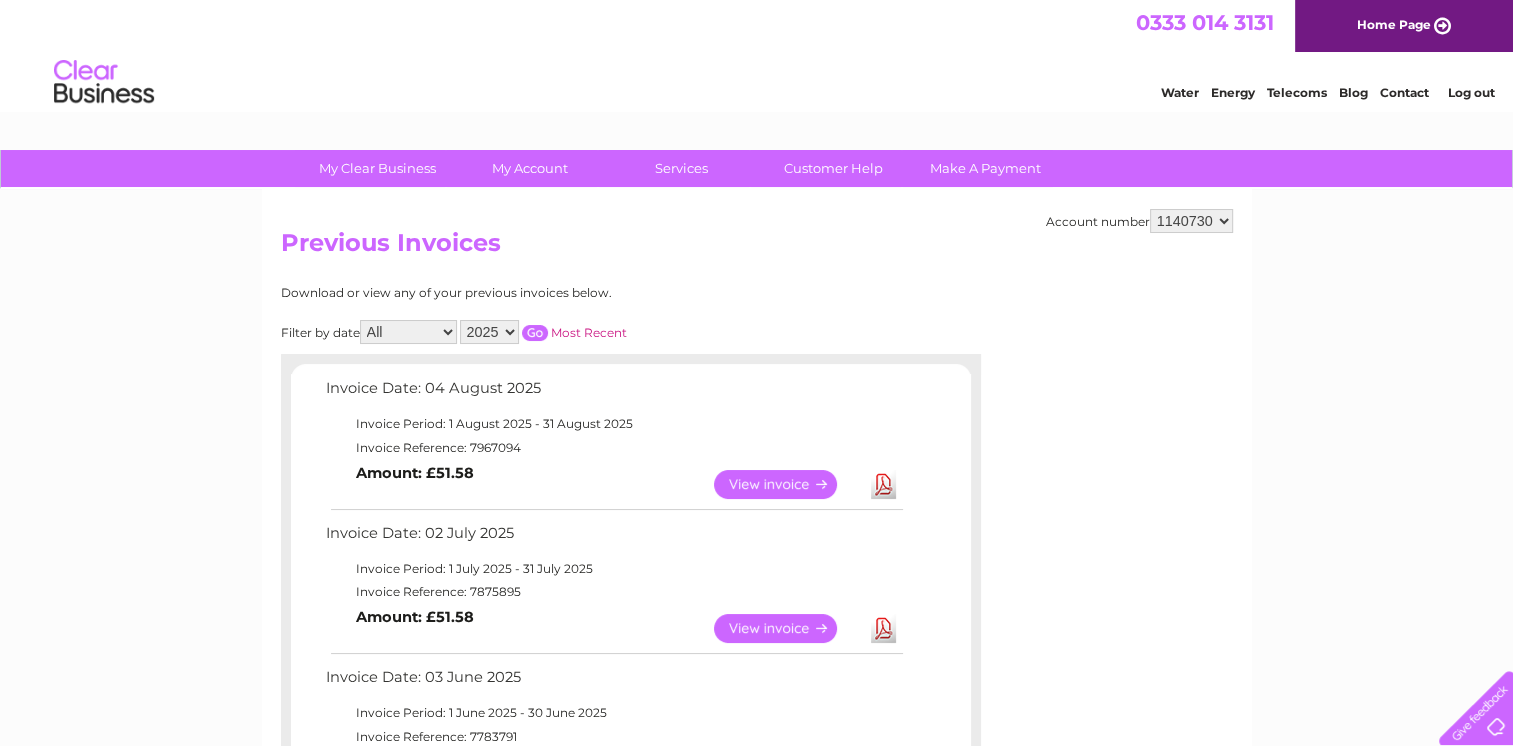 scroll, scrollTop: 0, scrollLeft: 0, axis: both 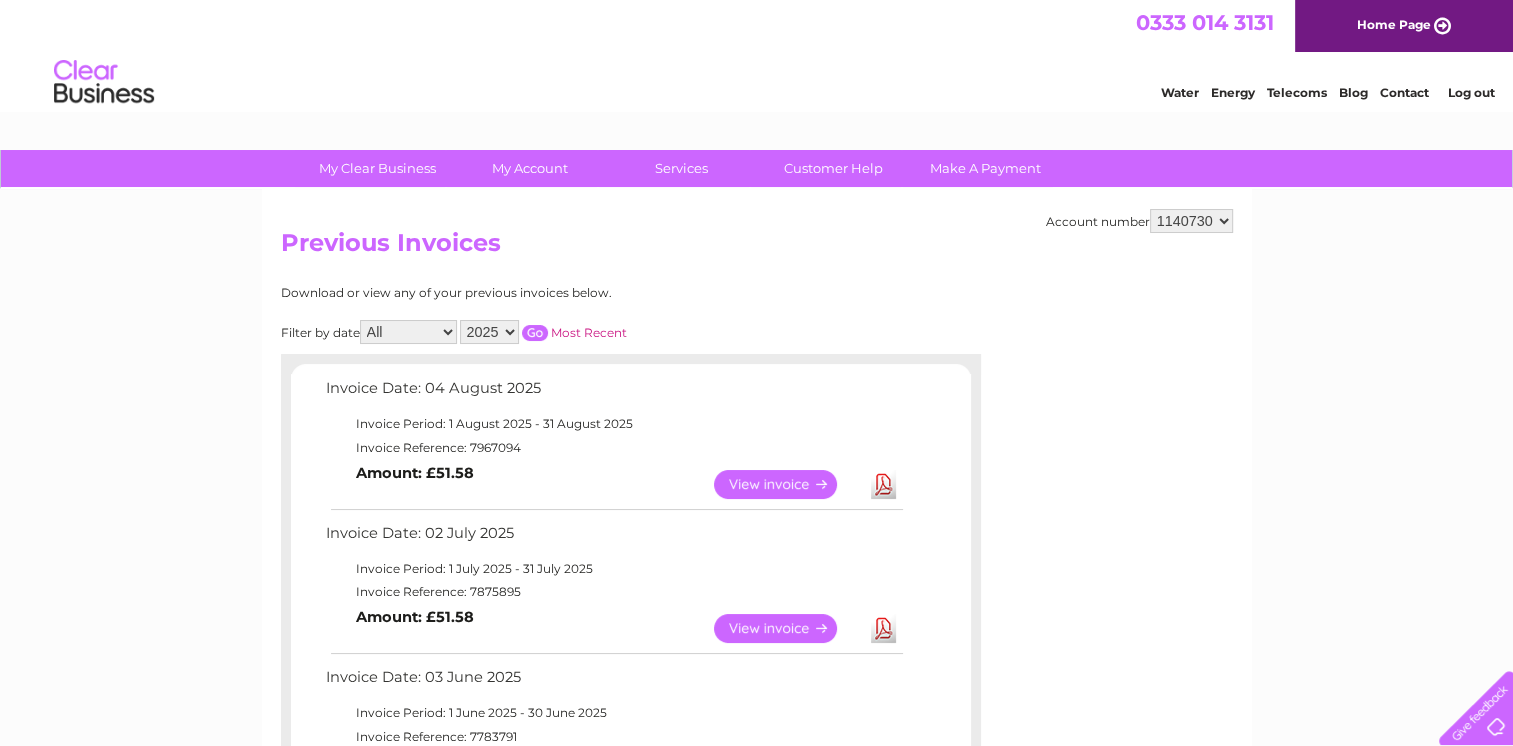click on "View" at bounding box center (787, 628) 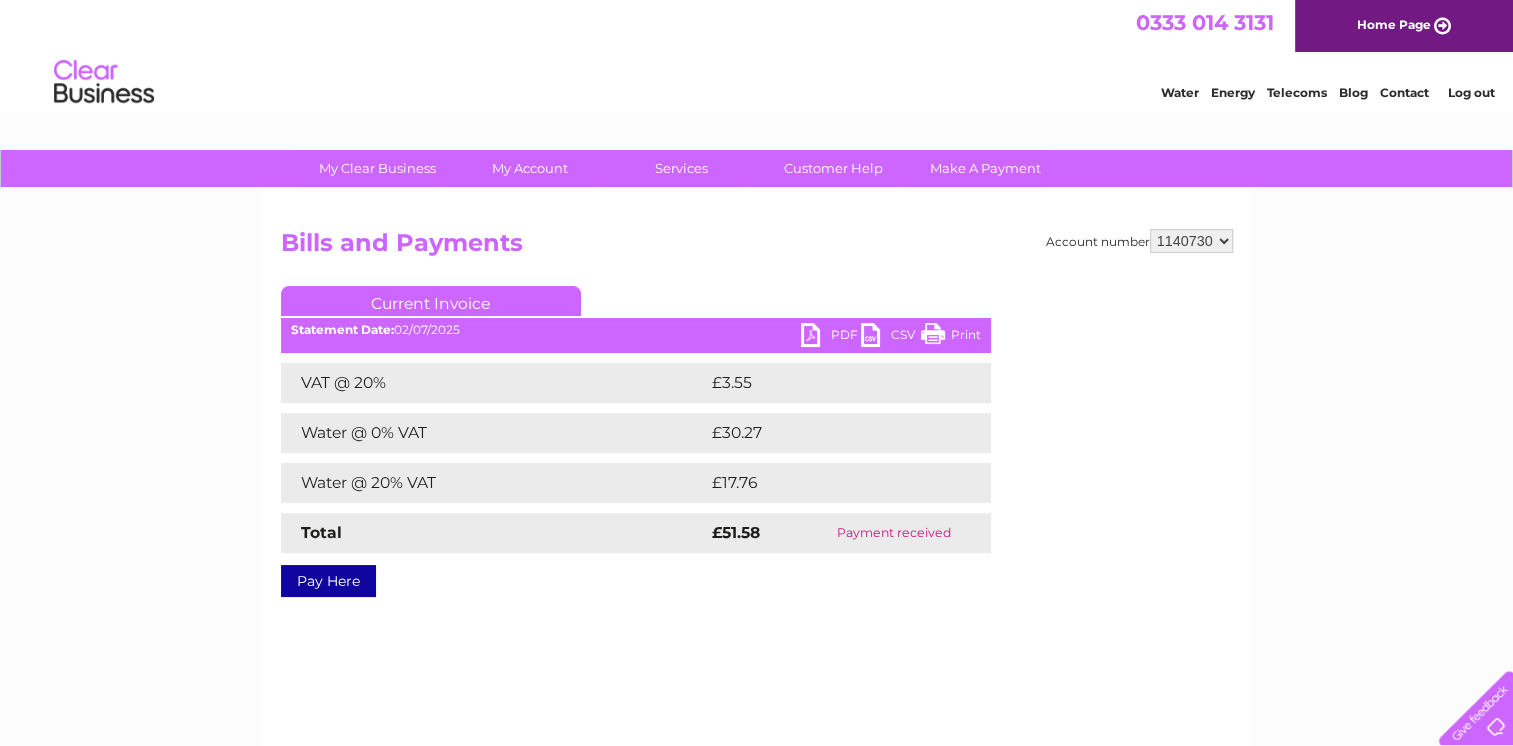 scroll, scrollTop: 0, scrollLeft: 0, axis: both 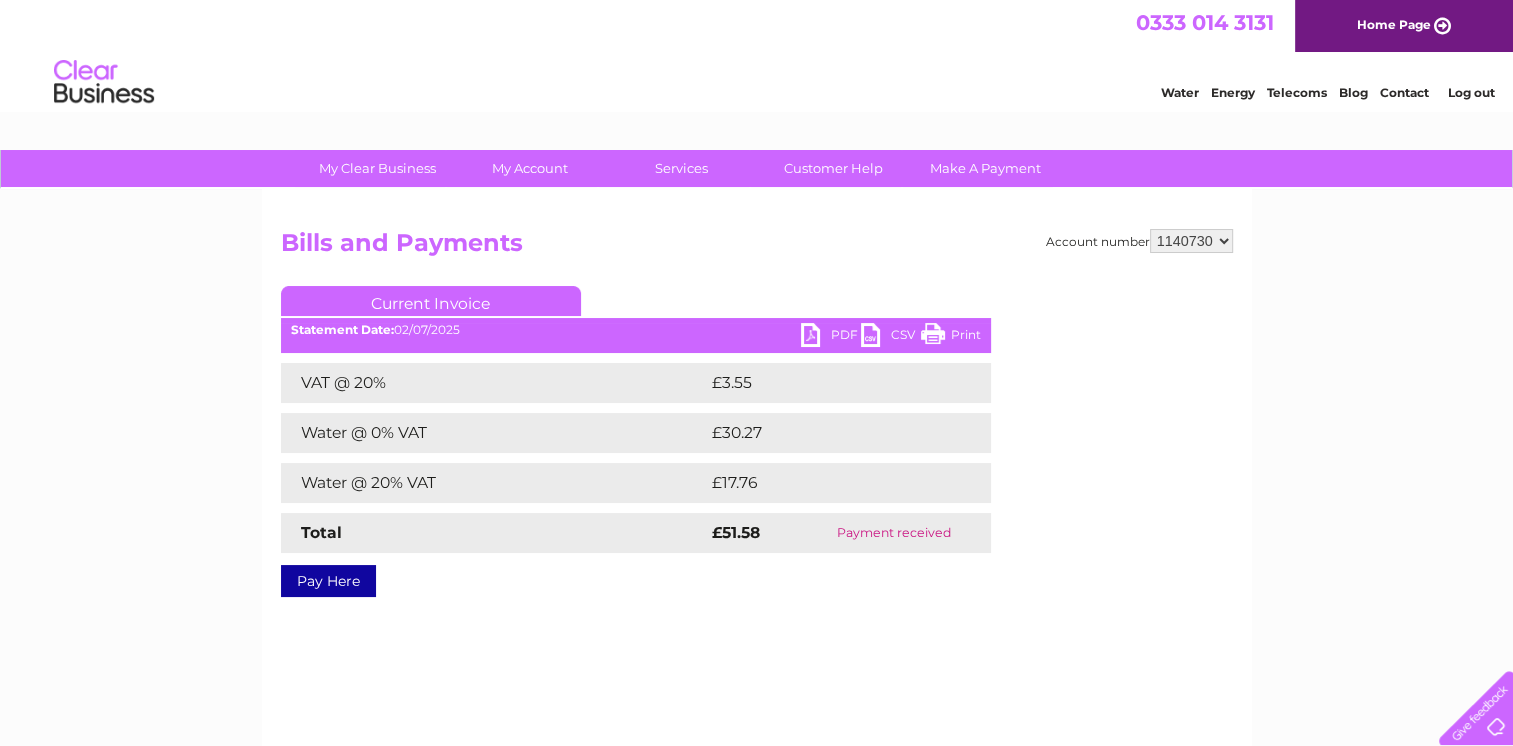 click on "PDF" at bounding box center [831, 337] 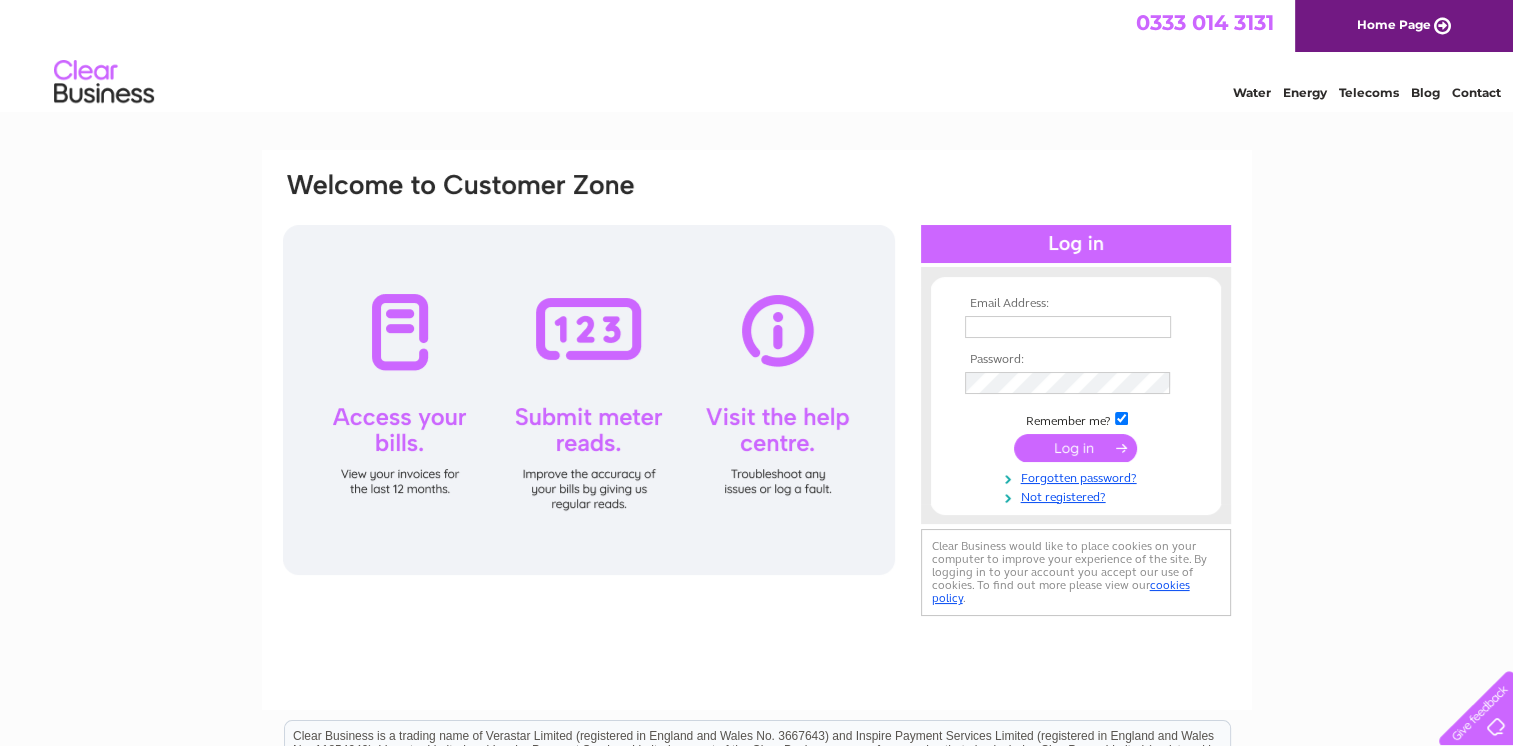 scroll, scrollTop: 0, scrollLeft: 0, axis: both 